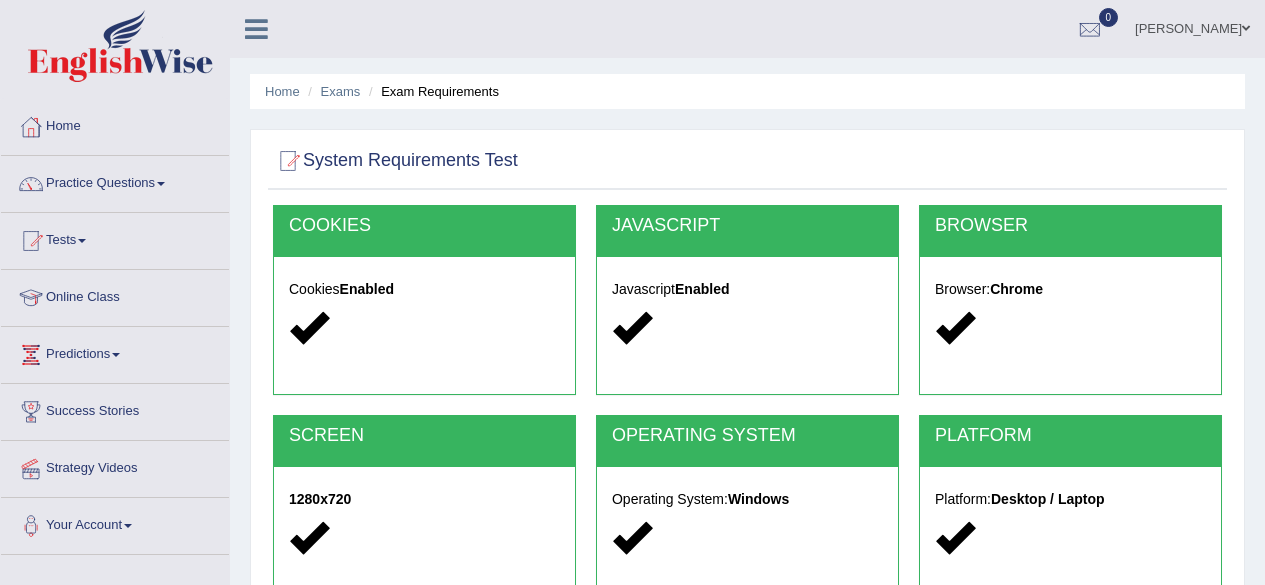 scroll, scrollTop: 464, scrollLeft: 0, axis: vertical 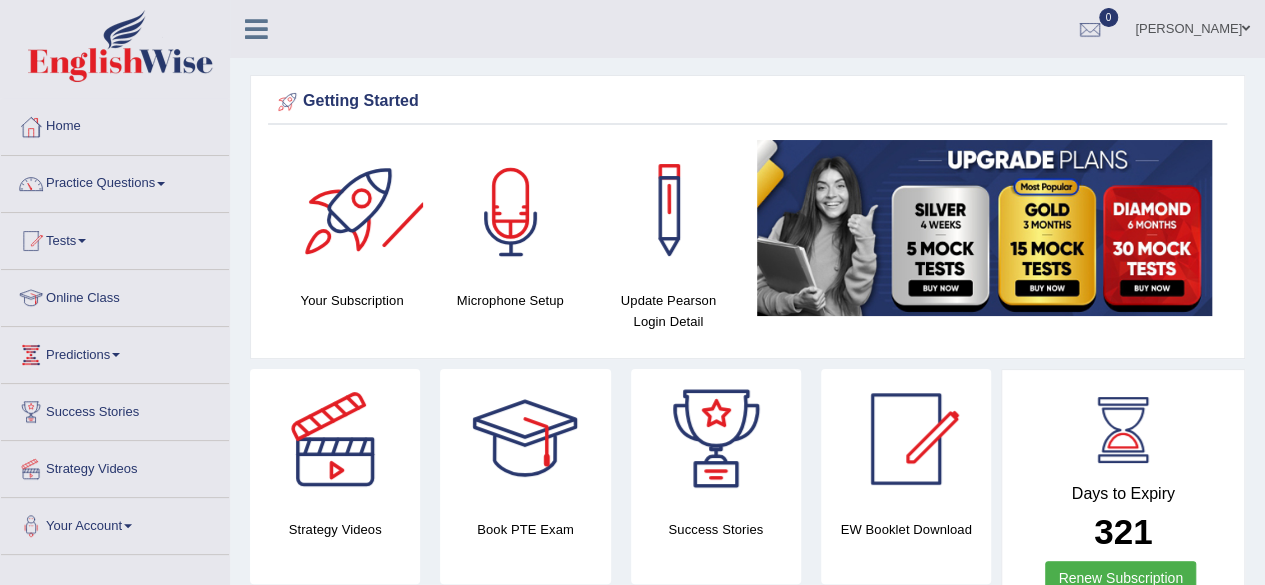 click at bounding box center [511, 210] 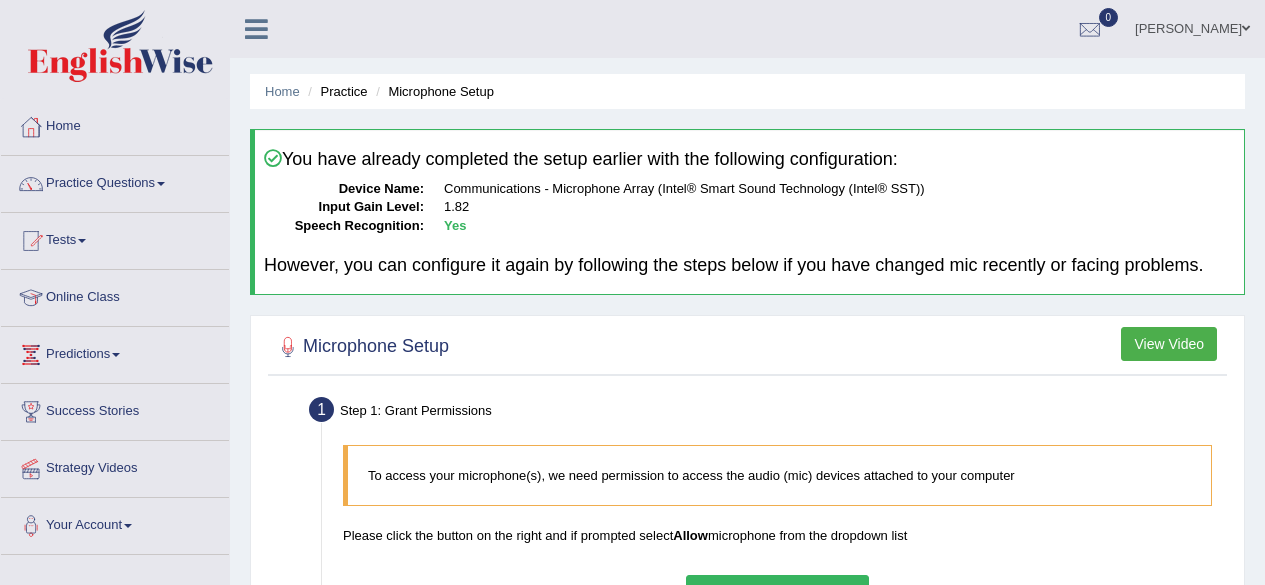 scroll, scrollTop: 0, scrollLeft: 0, axis: both 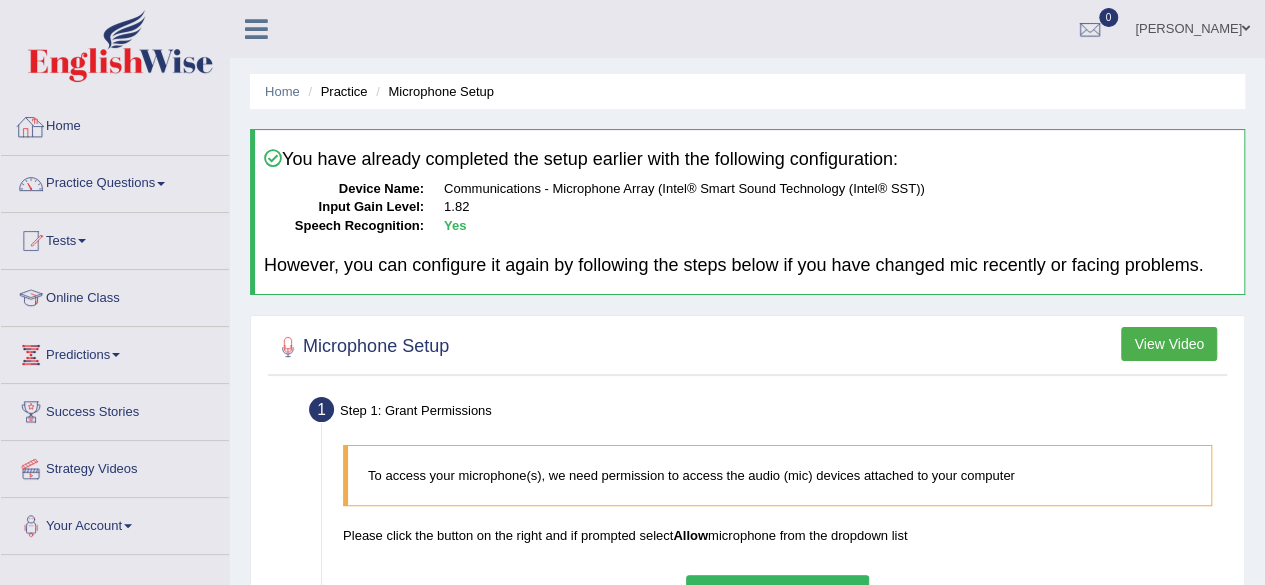 click on "Home" at bounding box center [115, 124] 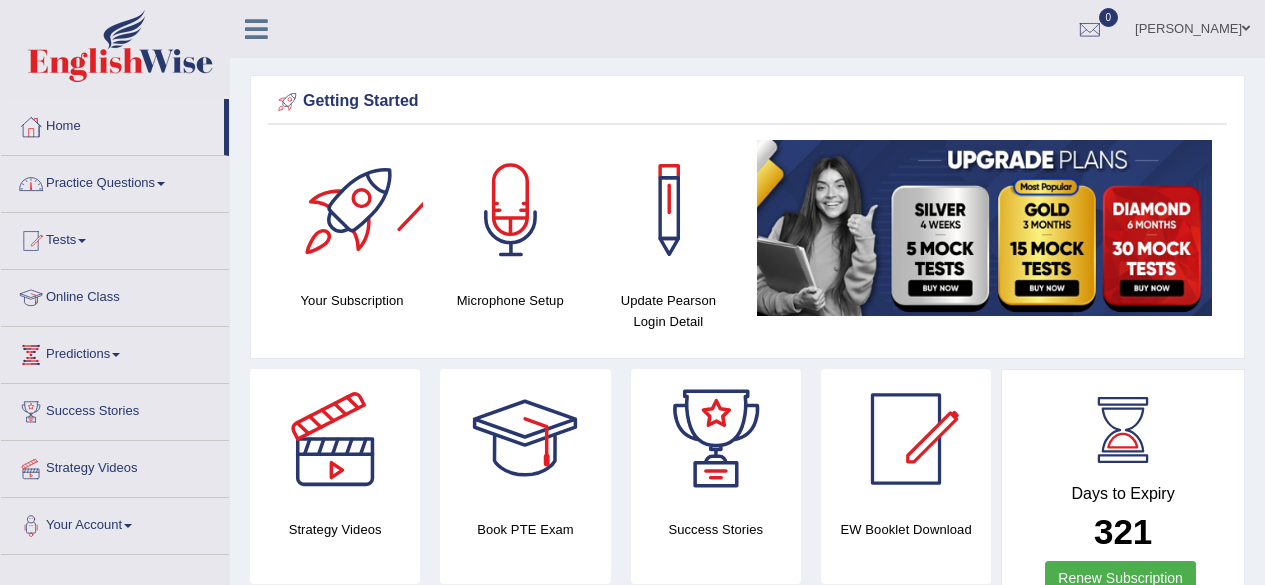 scroll, scrollTop: 0, scrollLeft: 0, axis: both 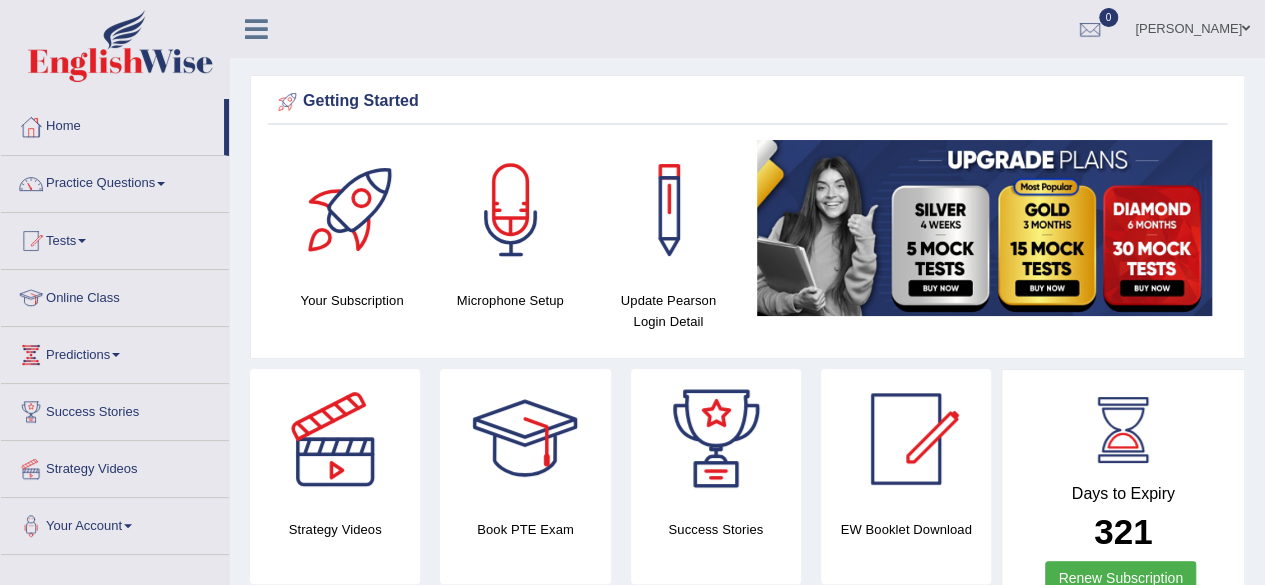 click on "Getting Started
Your Subscription
Microphone Setup
Update Pearson Login Detail
×" at bounding box center [747, 217] 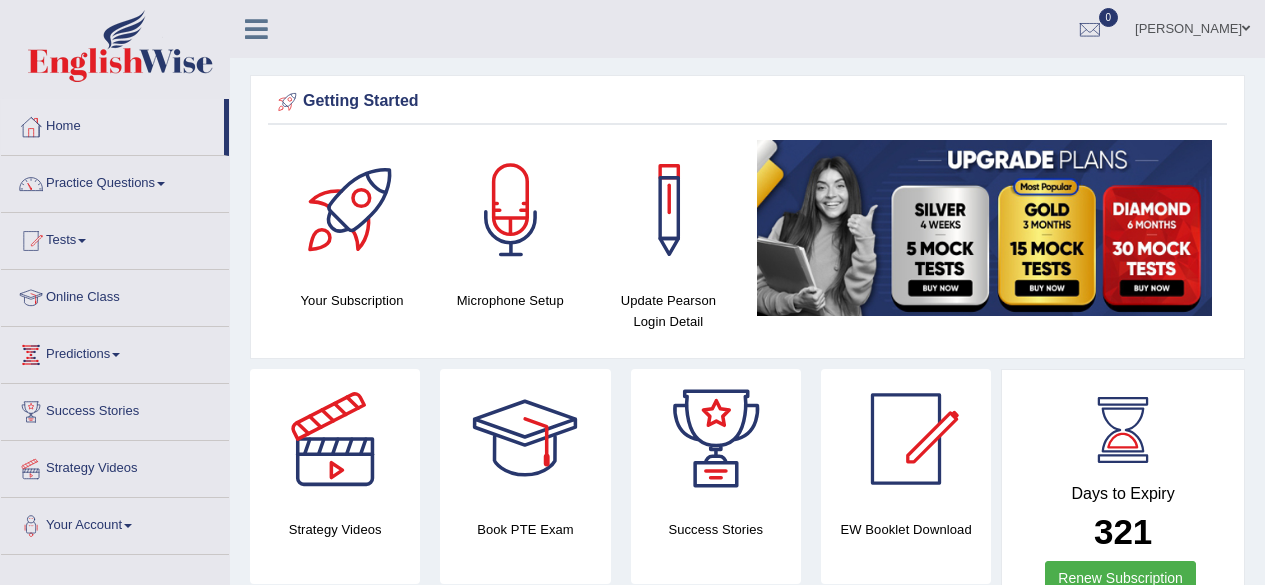 scroll, scrollTop: 0, scrollLeft: 0, axis: both 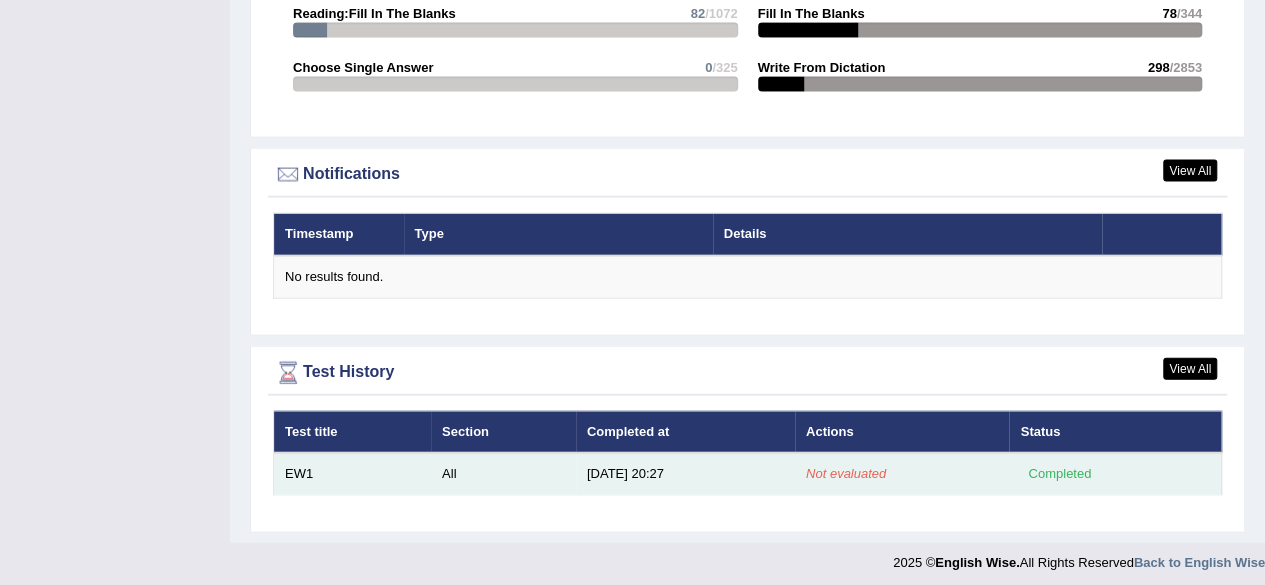 click on "Completed" at bounding box center (1059, 474) 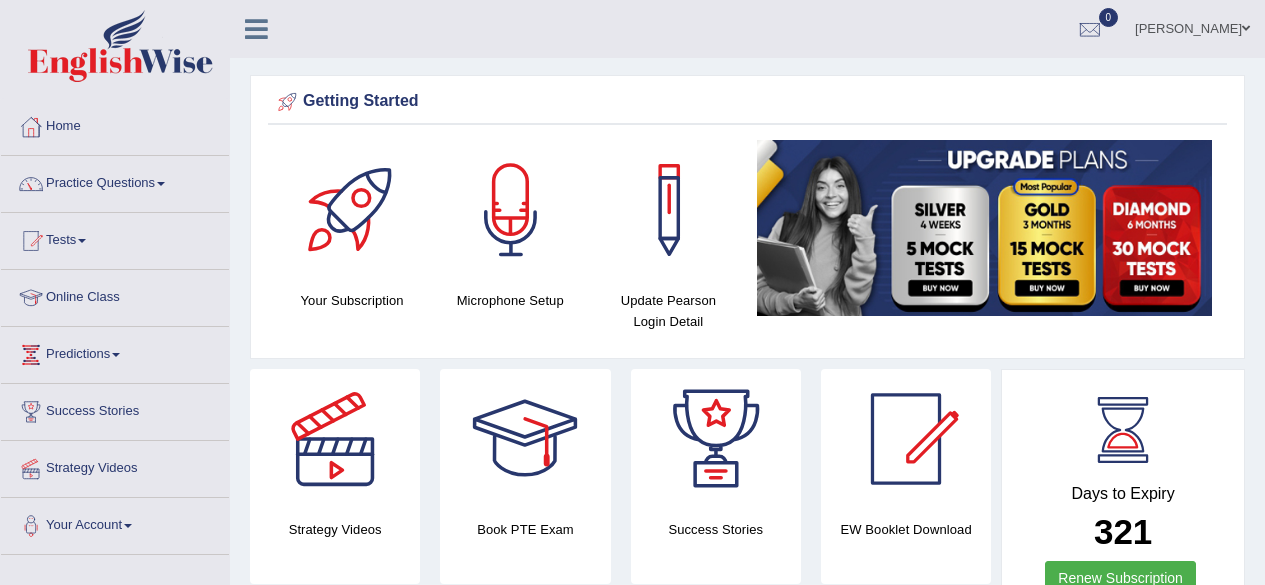 scroll, scrollTop: 2179, scrollLeft: 0, axis: vertical 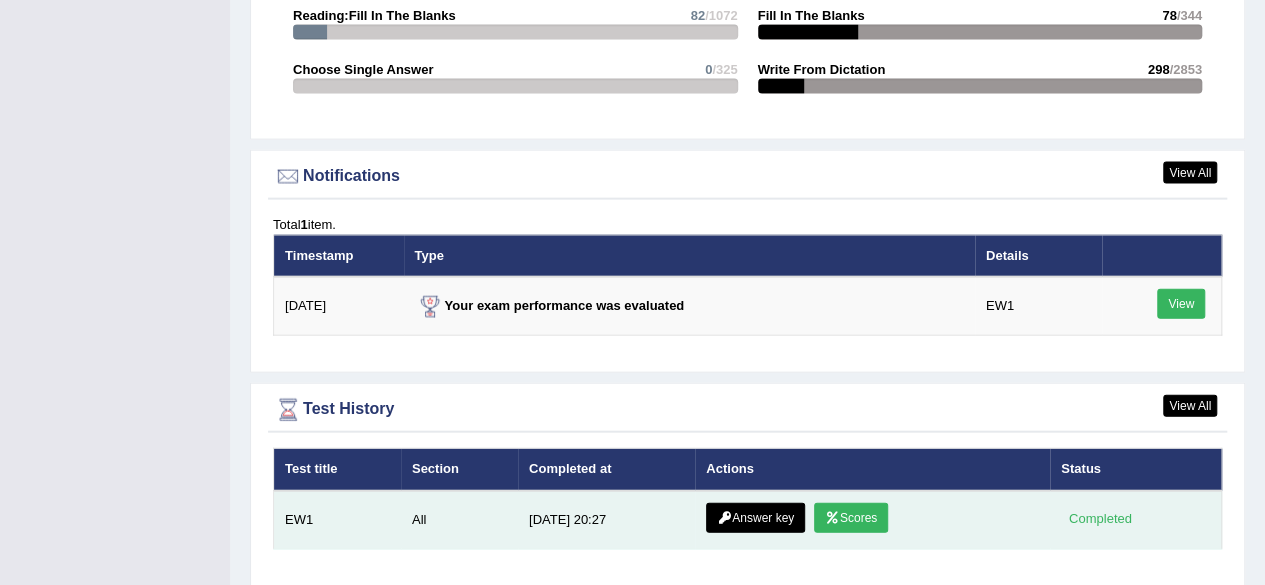 click on "Scores" at bounding box center (851, 518) 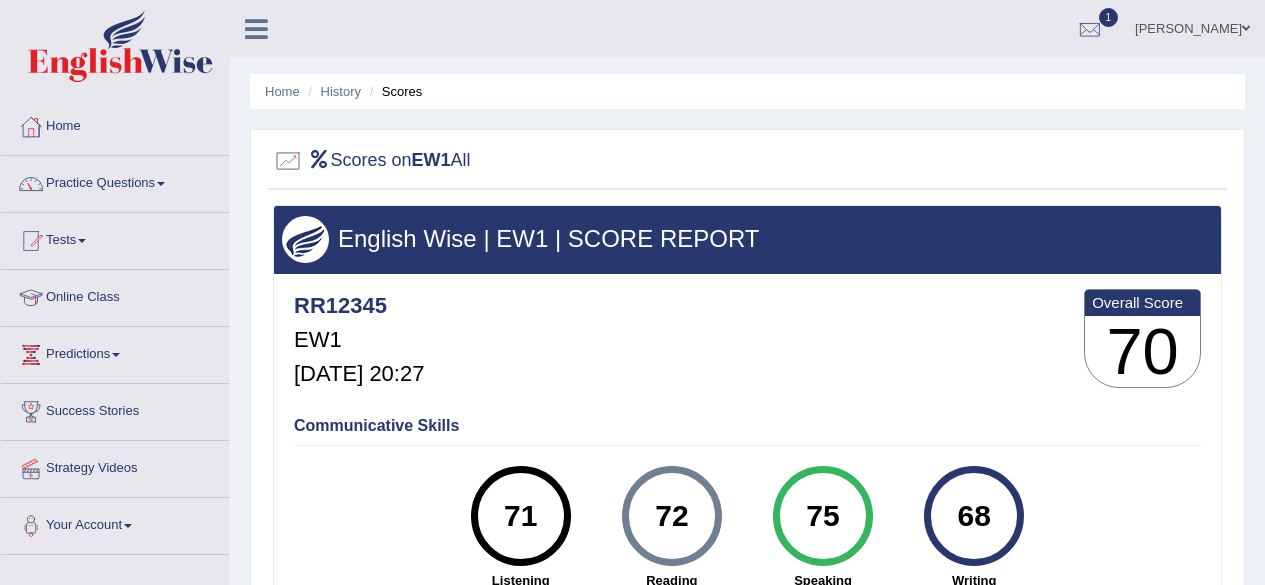 scroll, scrollTop: 0, scrollLeft: 0, axis: both 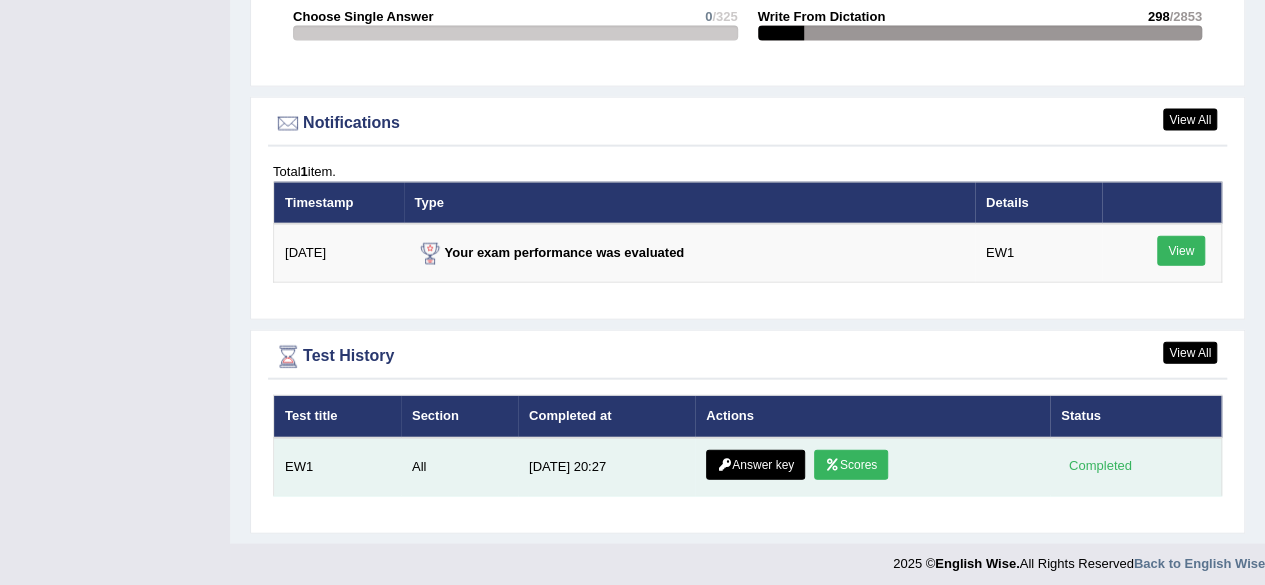 click on "Answer key" at bounding box center (755, 465) 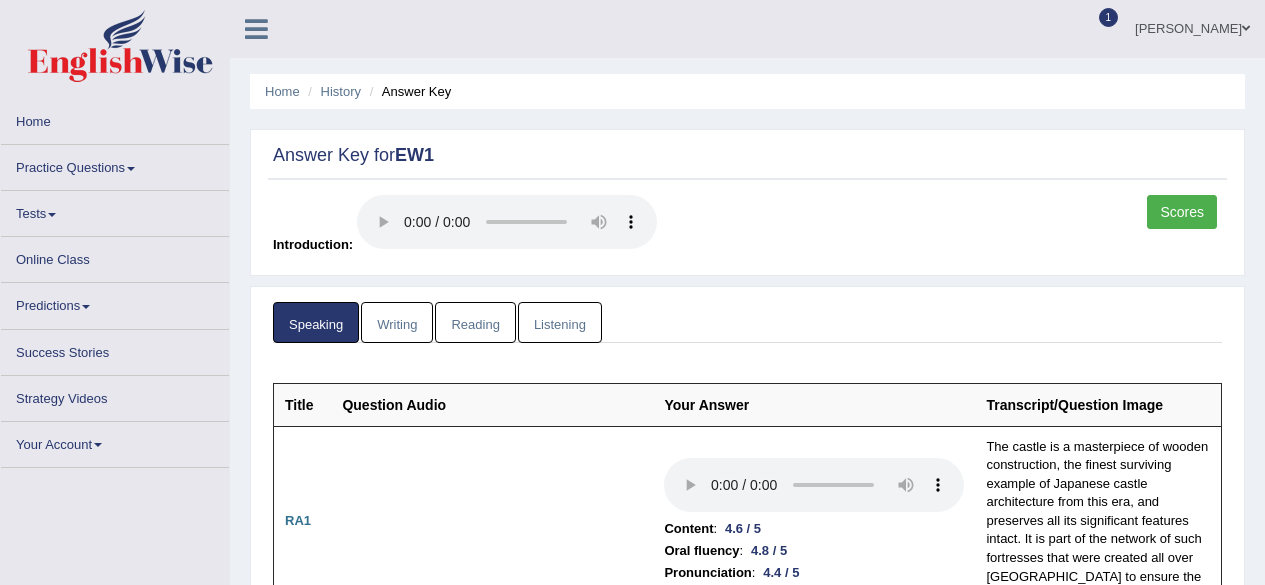 scroll, scrollTop: 0, scrollLeft: 0, axis: both 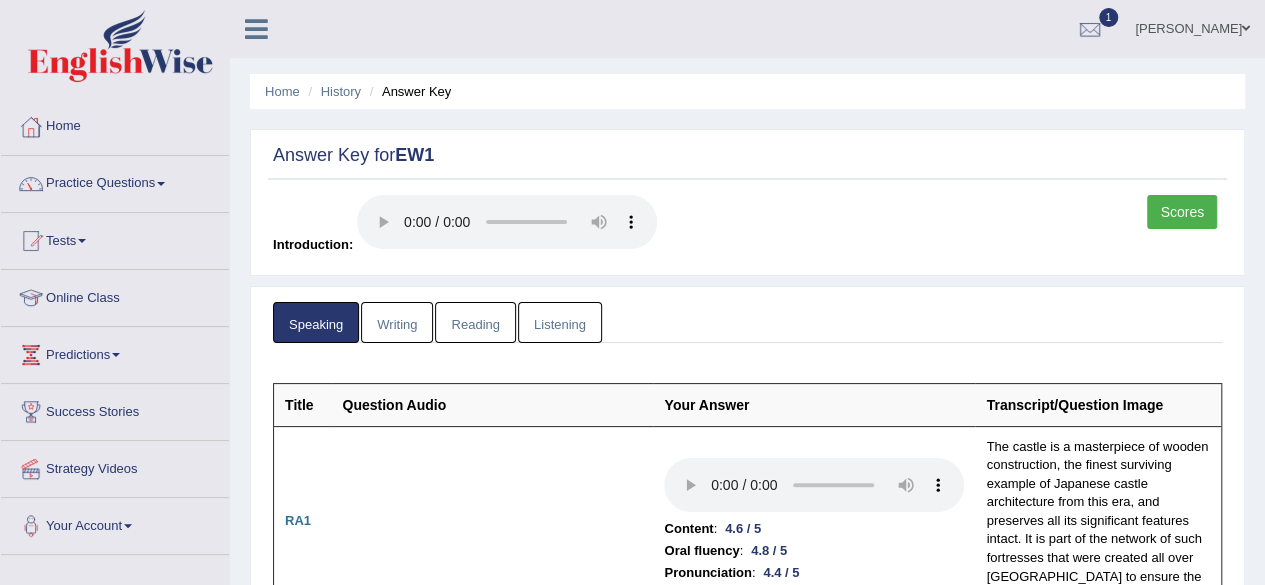 click on "Writing" at bounding box center [397, 322] 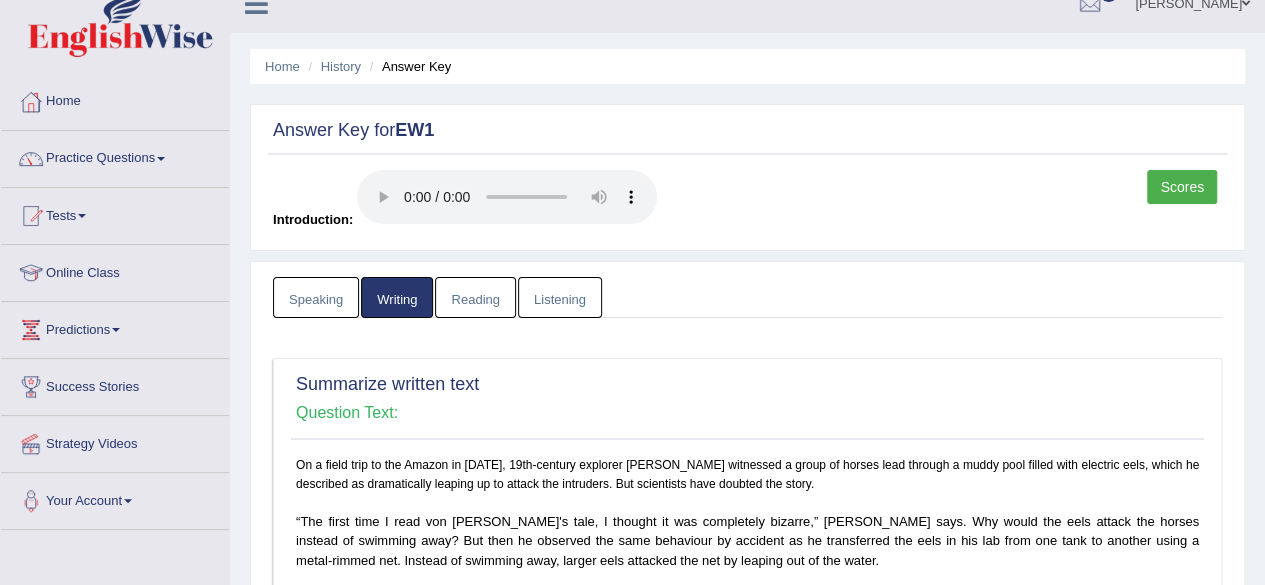 scroll, scrollTop: 0, scrollLeft: 0, axis: both 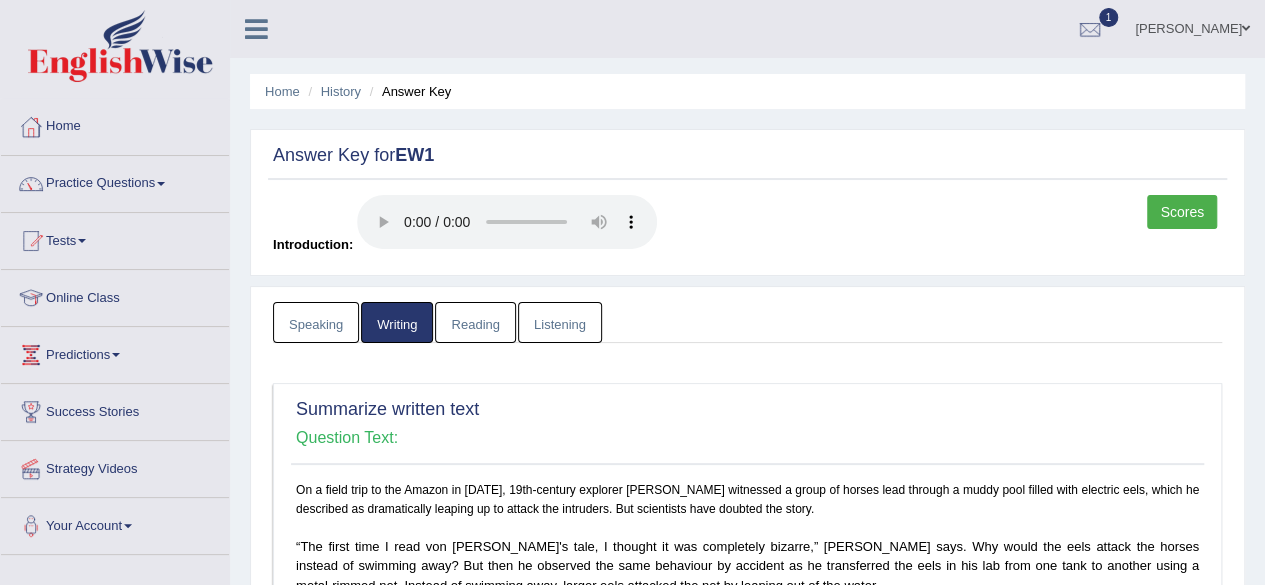 click on "Reading" at bounding box center (475, 322) 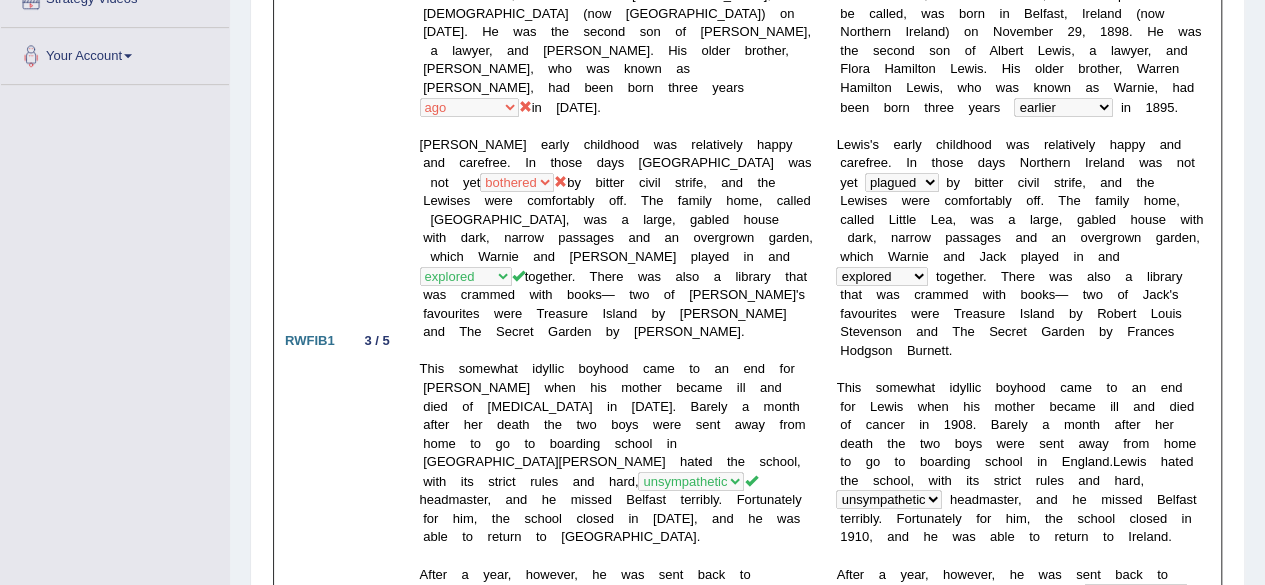 scroll, scrollTop: 0, scrollLeft: 0, axis: both 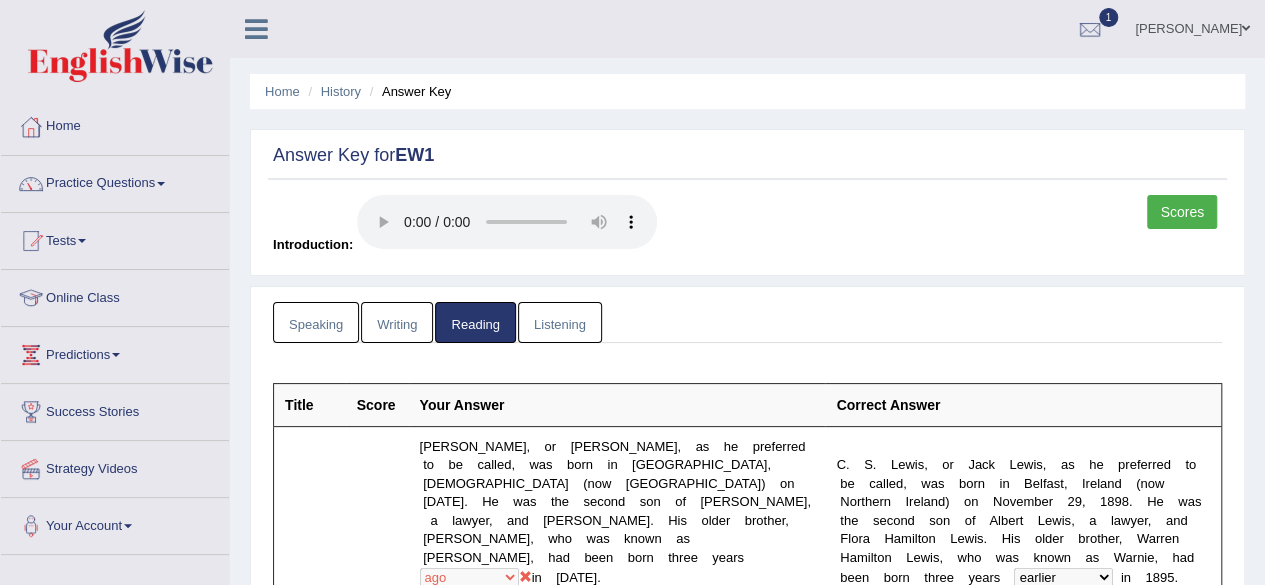 click on "Listening" at bounding box center [560, 322] 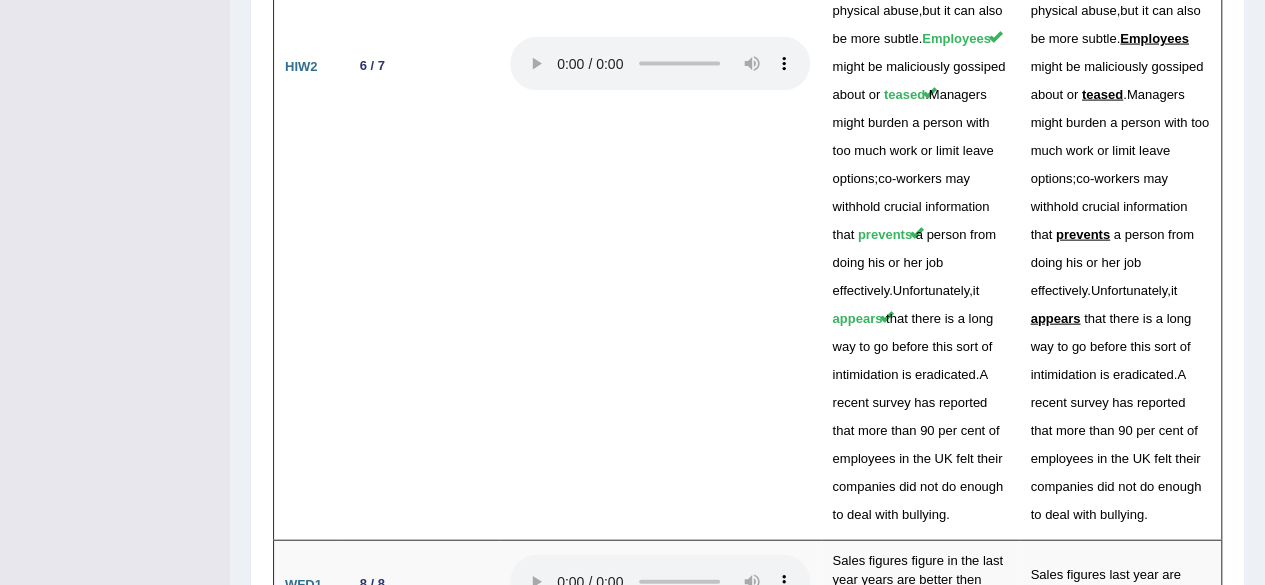 scroll, scrollTop: 5976, scrollLeft: 0, axis: vertical 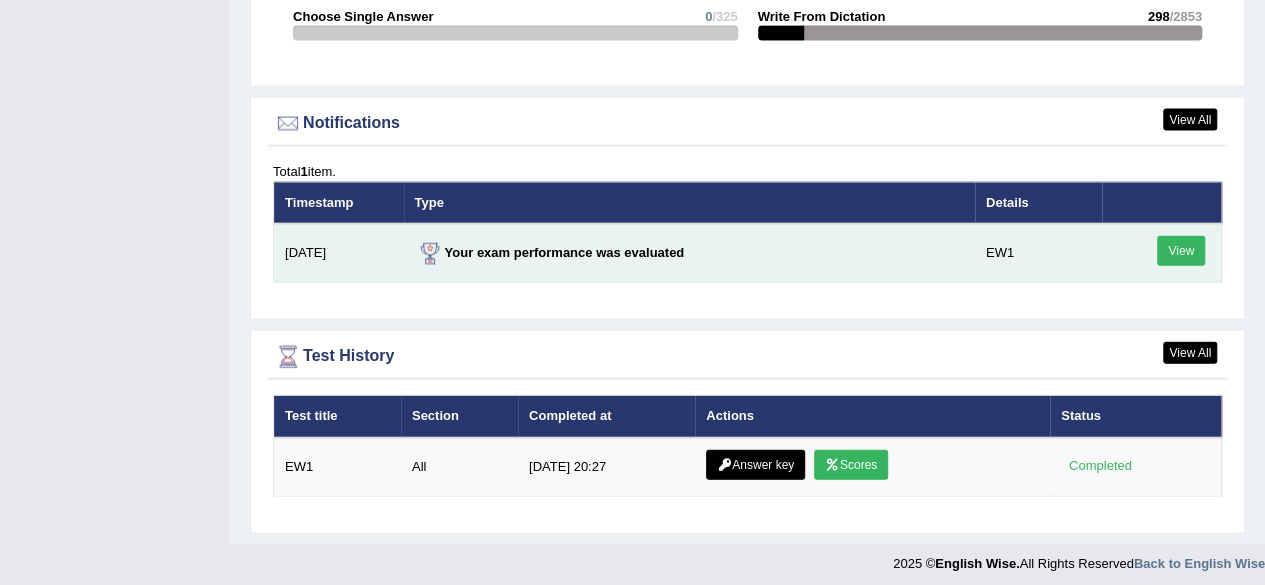 click on "View" at bounding box center (1181, 251) 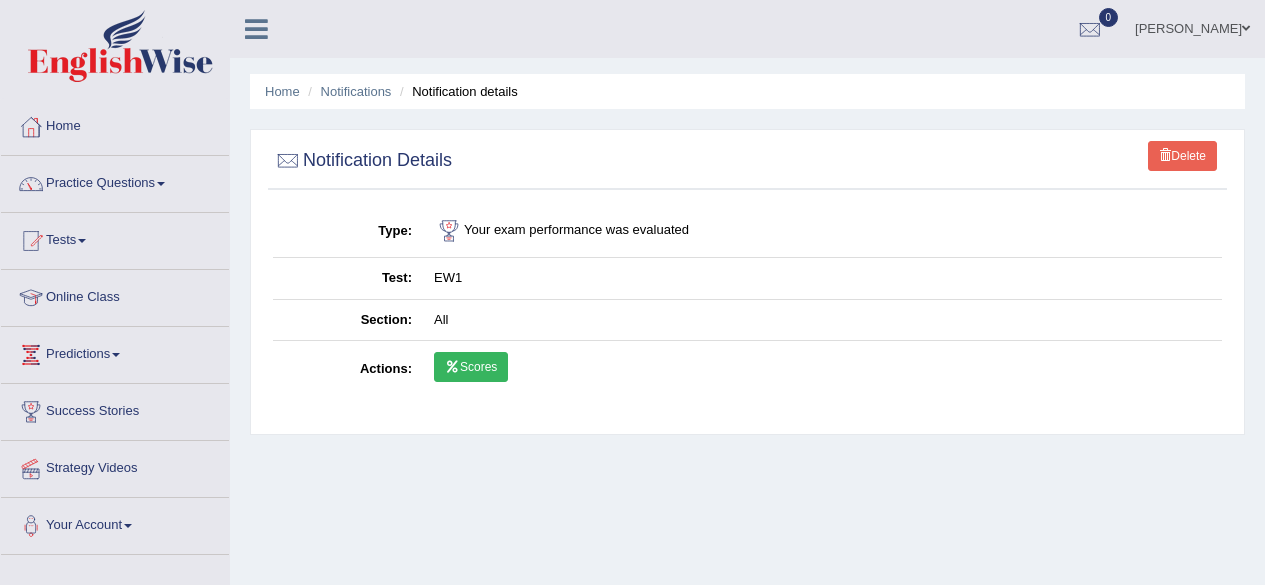 scroll, scrollTop: 0, scrollLeft: 0, axis: both 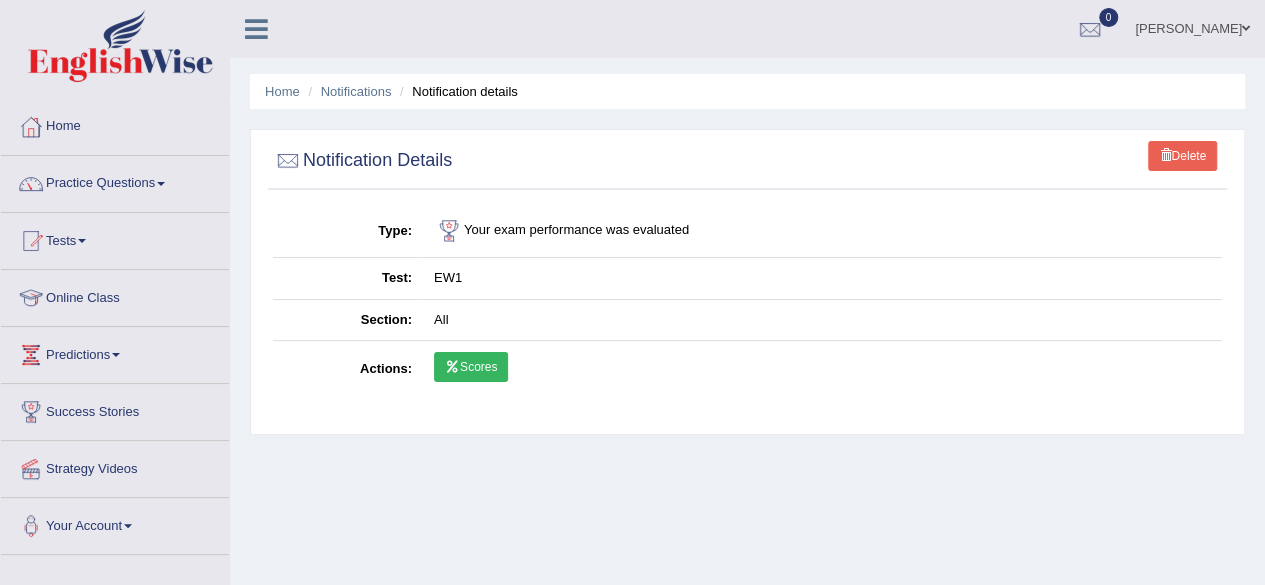 click on "Scores" at bounding box center [471, 367] 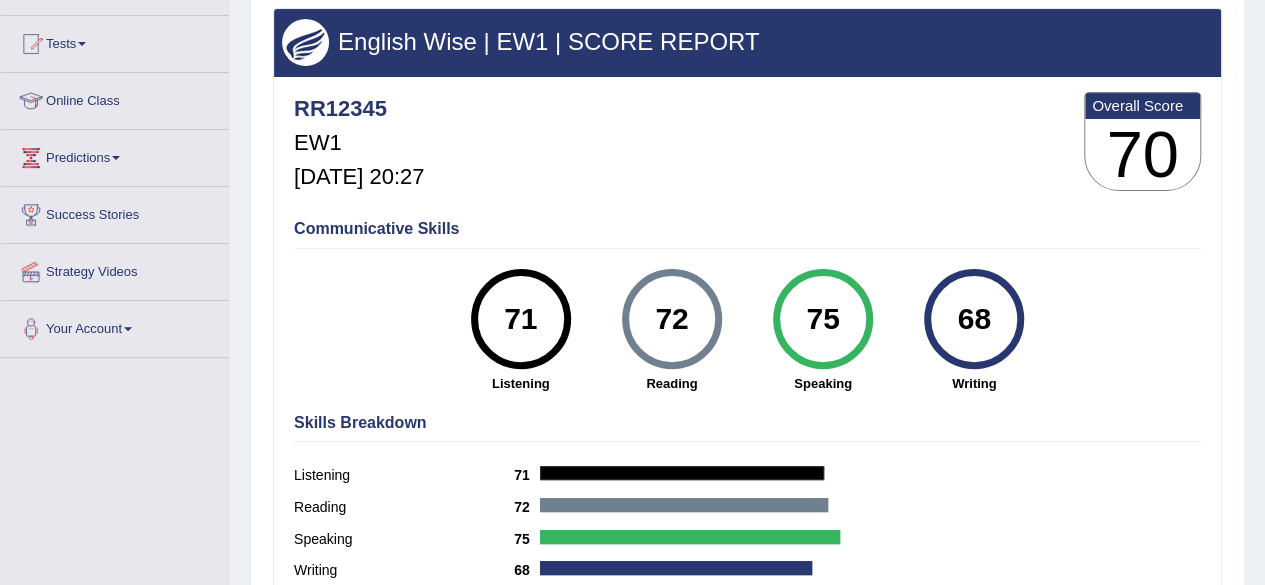 scroll, scrollTop: 197, scrollLeft: 0, axis: vertical 